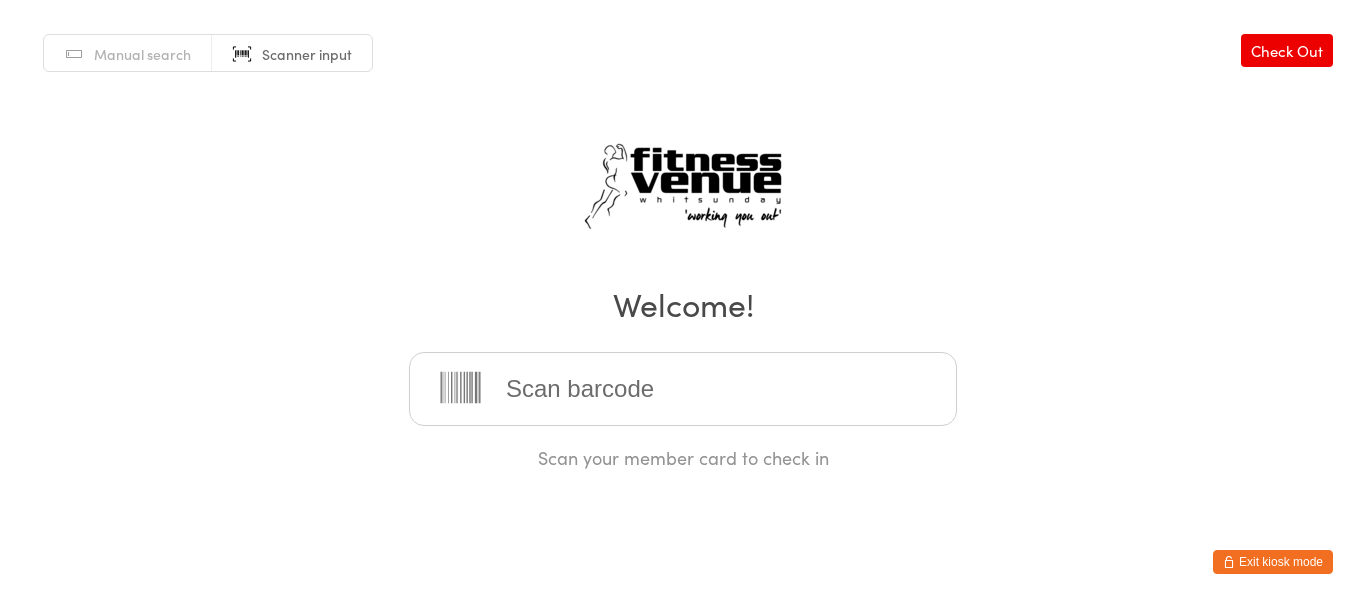 scroll, scrollTop: 0, scrollLeft: 0, axis: both 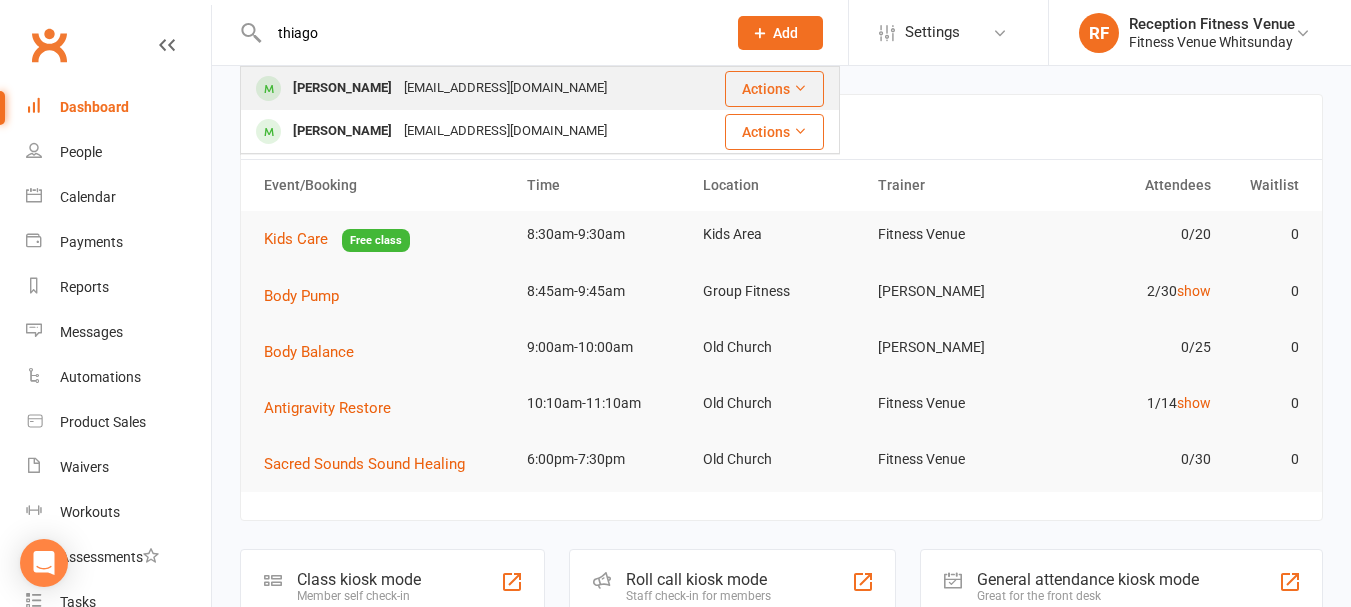 type on "thiago" 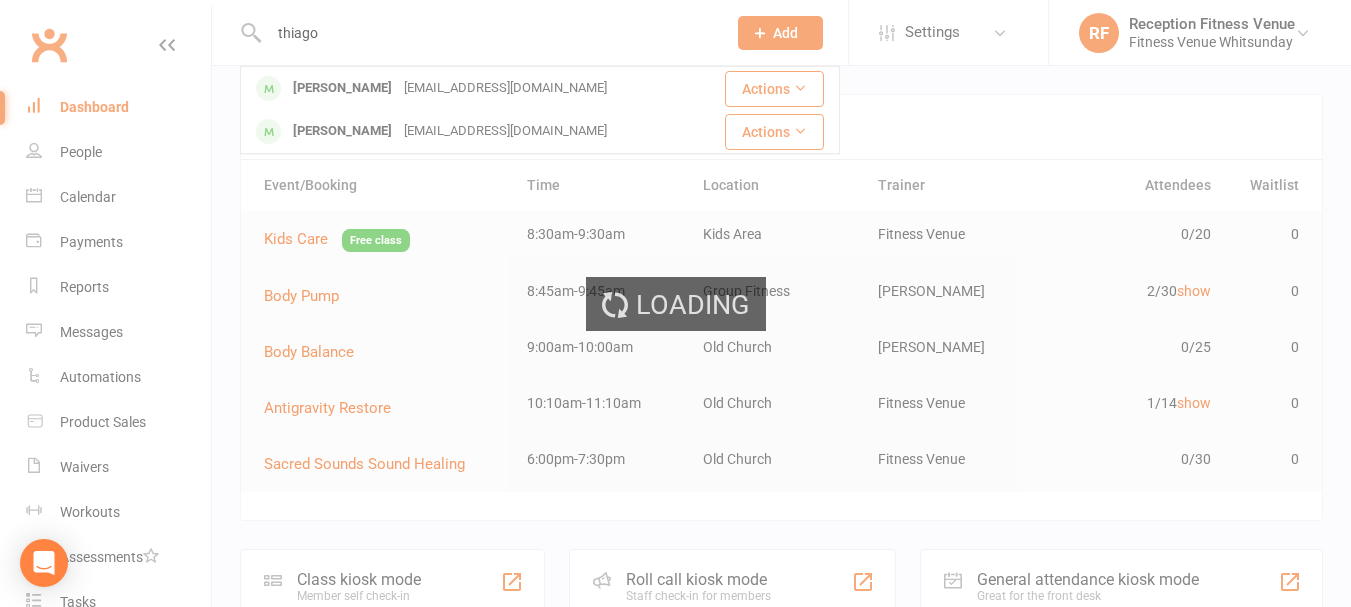 type 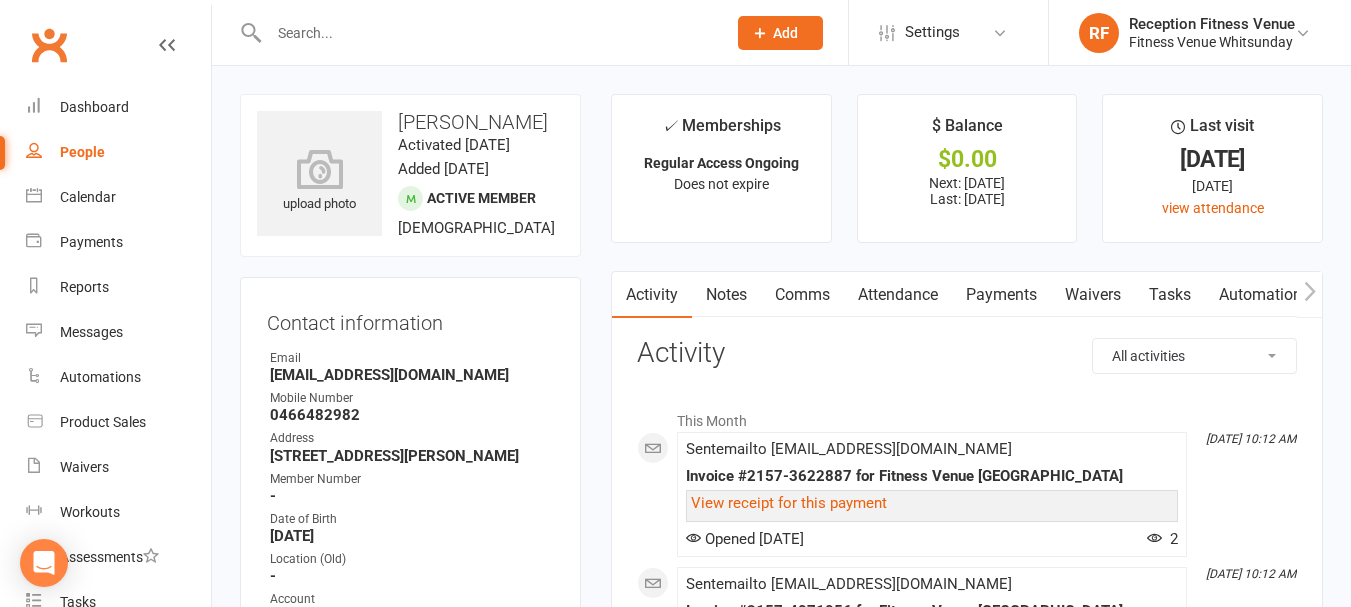 click on "Payments" at bounding box center (1001, 295) 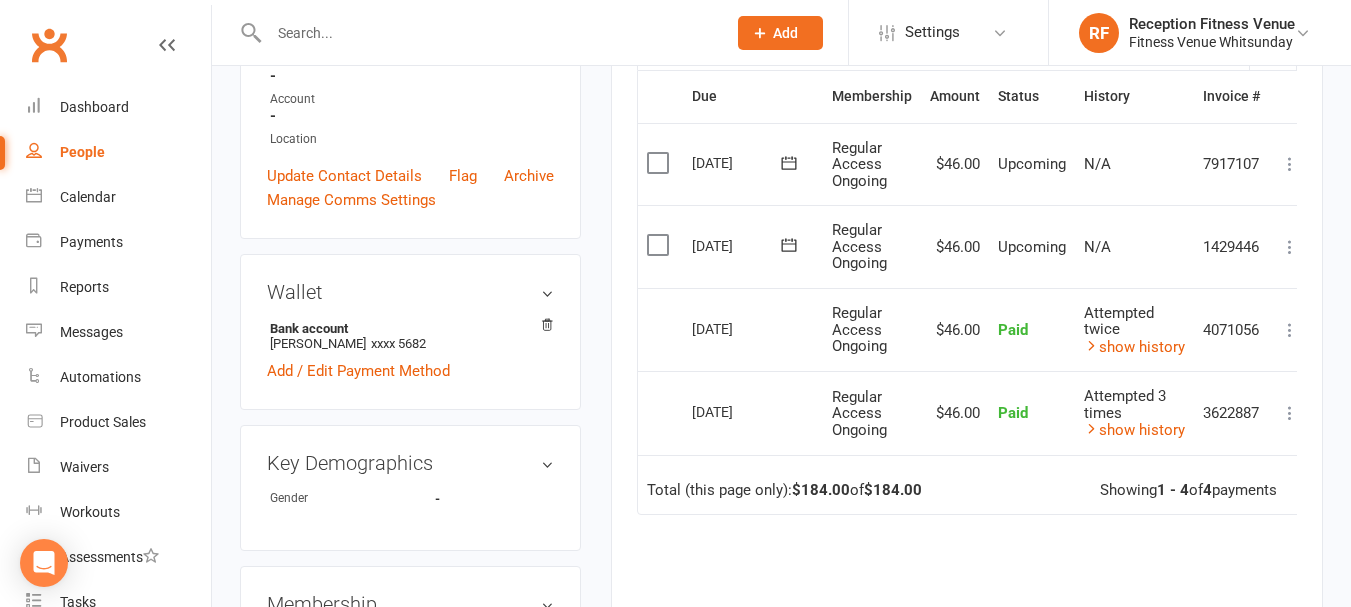 scroll, scrollTop: 300, scrollLeft: 0, axis: vertical 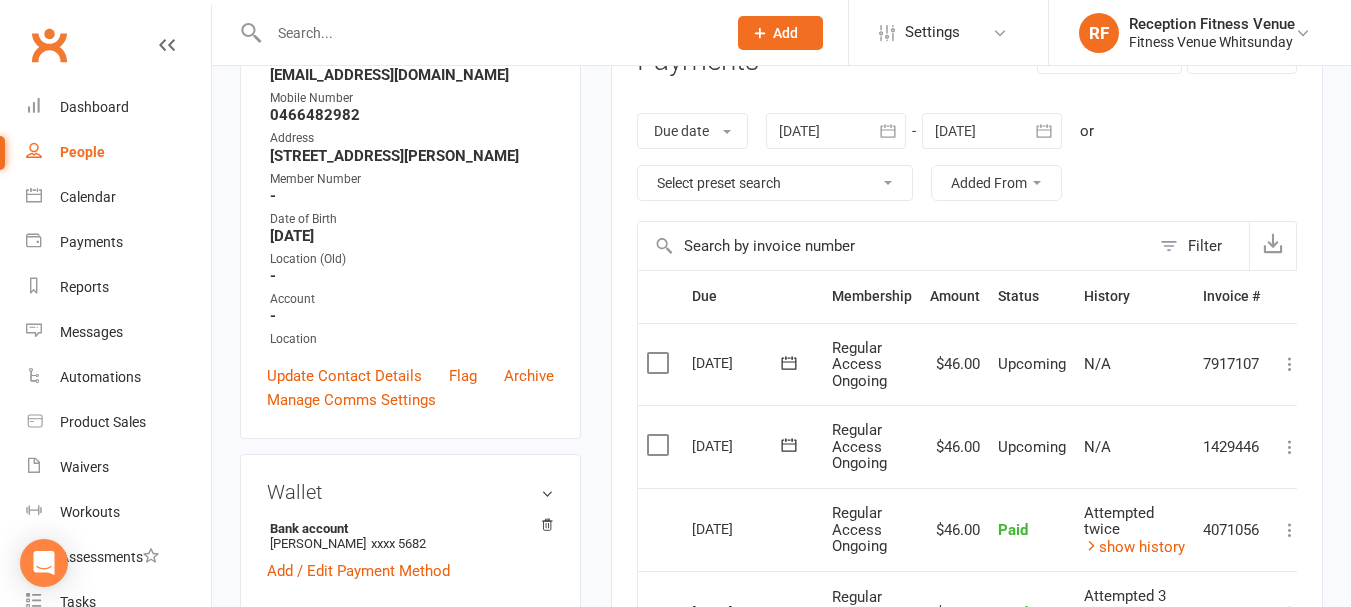 click at bounding box center [836, 131] 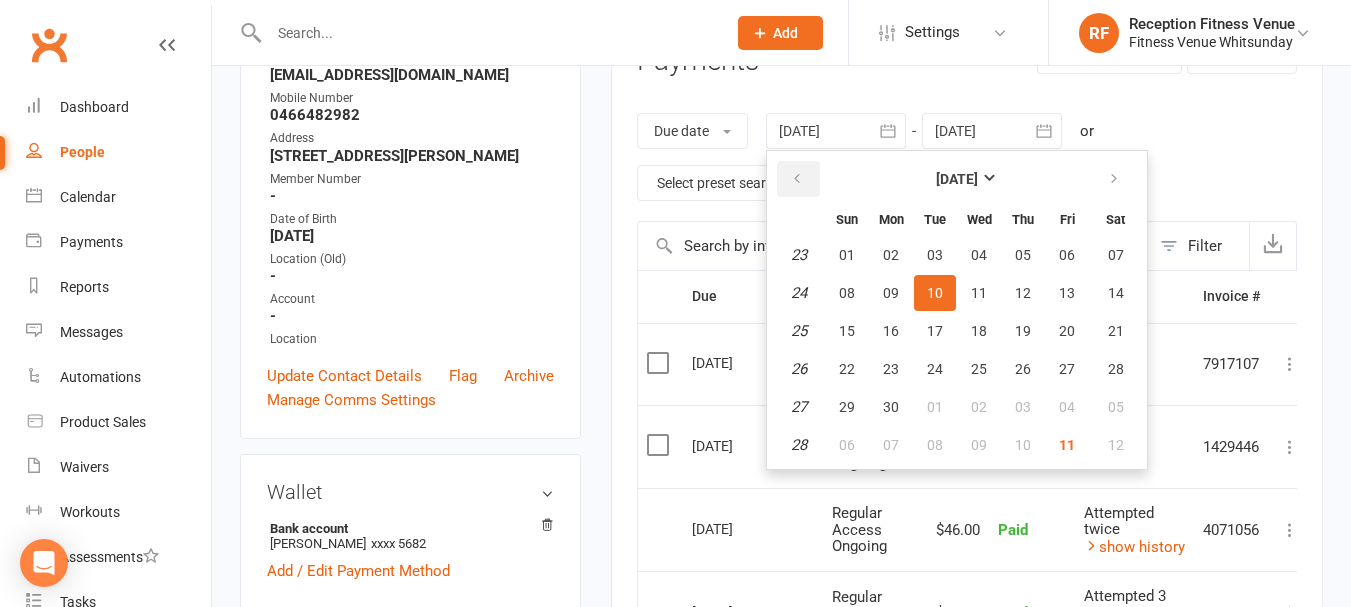 click at bounding box center (797, 179) 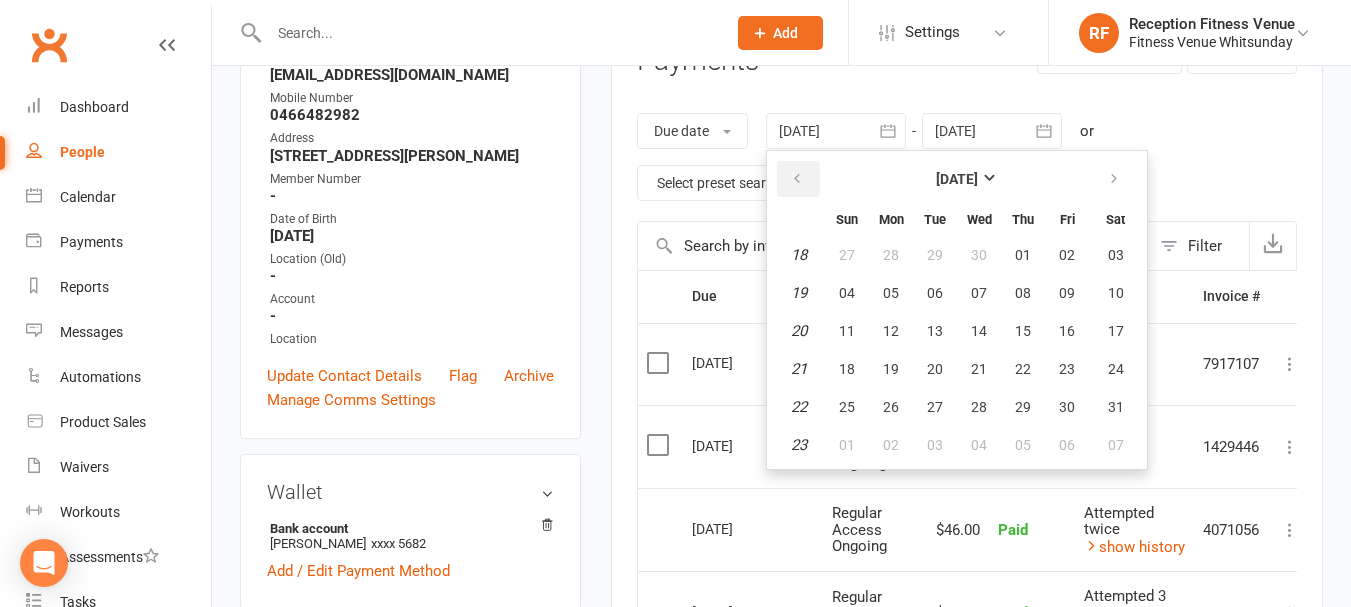 click at bounding box center (797, 179) 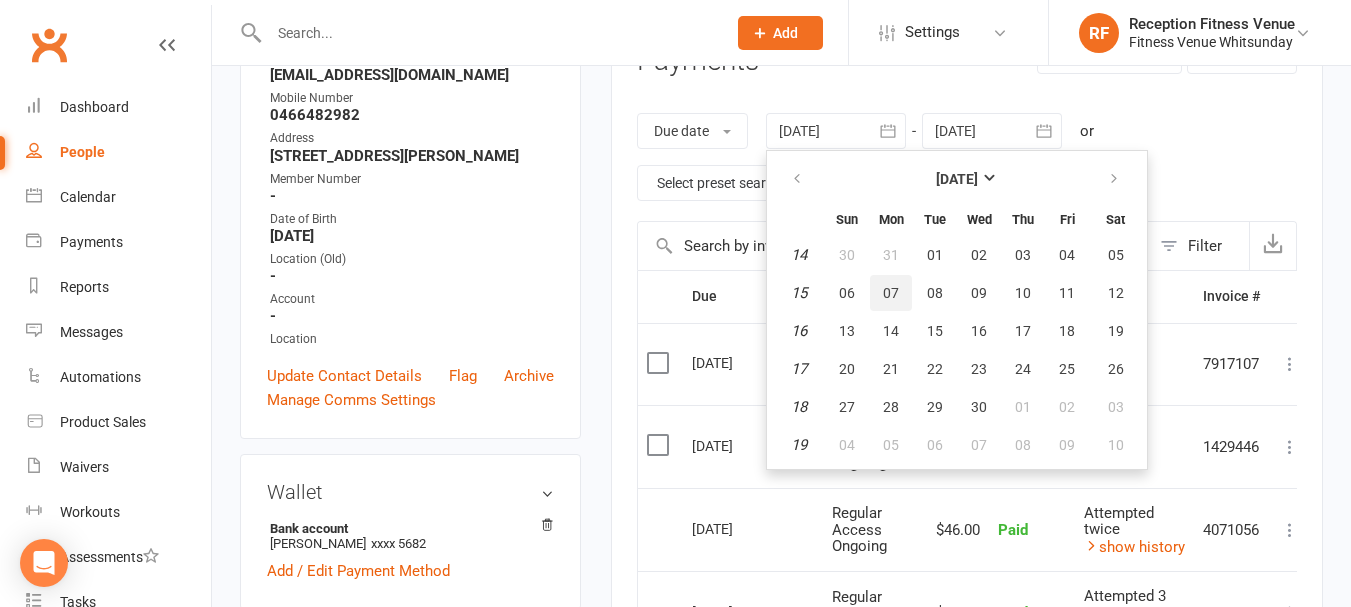 click on "07" at bounding box center [891, 293] 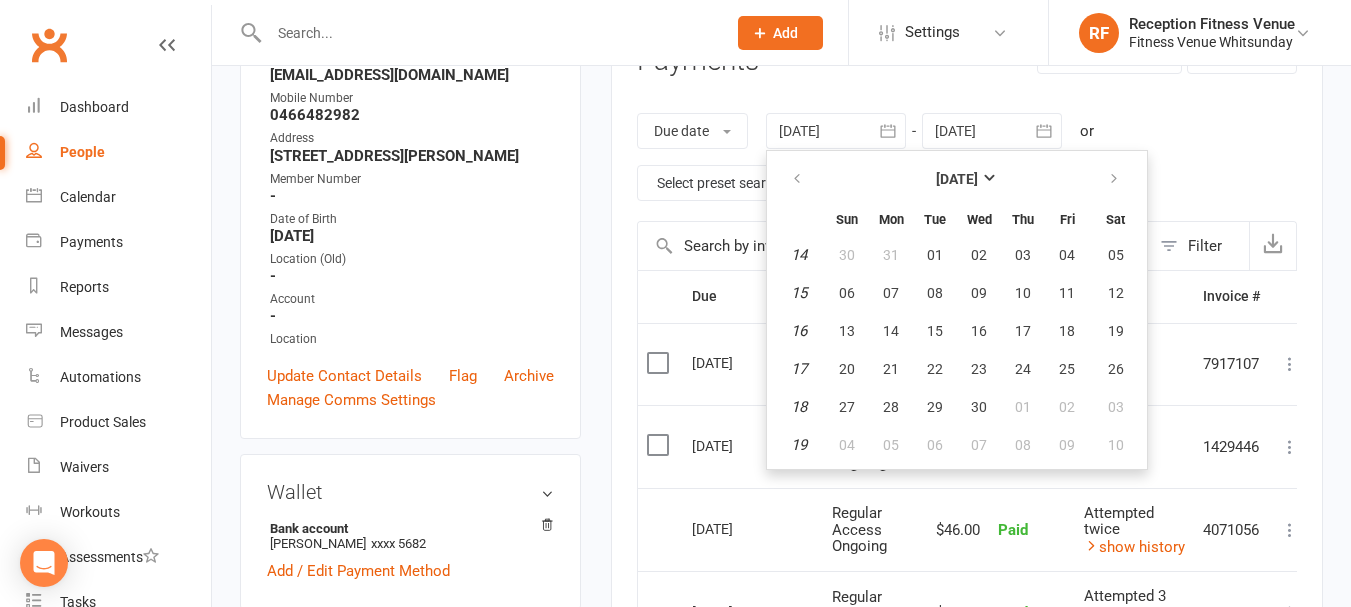 type on "07 Apr 2025" 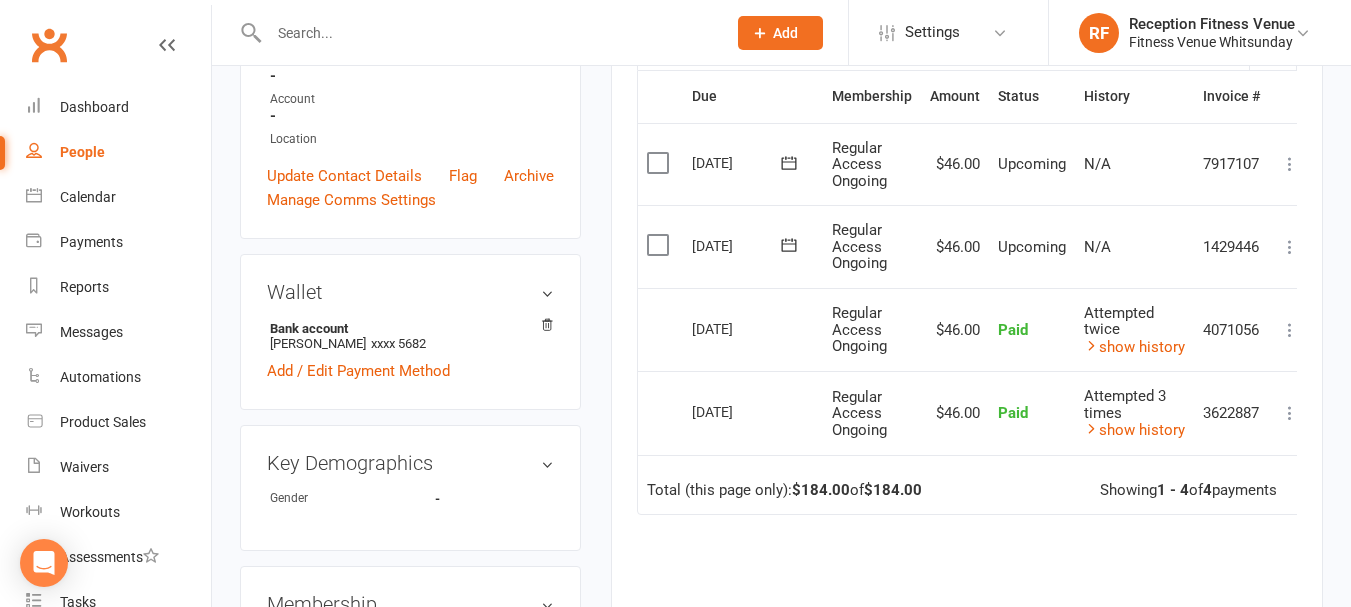 scroll, scrollTop: 0, scrollLeft: 0, axis: both 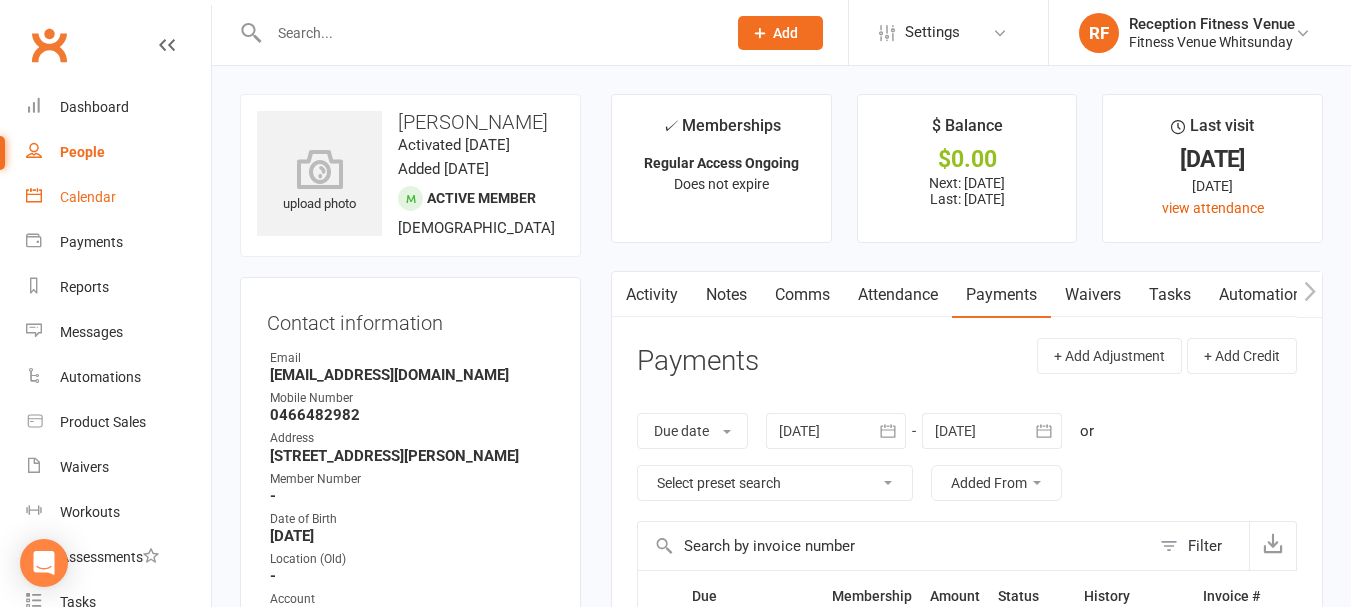 click on "Calendar" at bounding box center (88, 197) 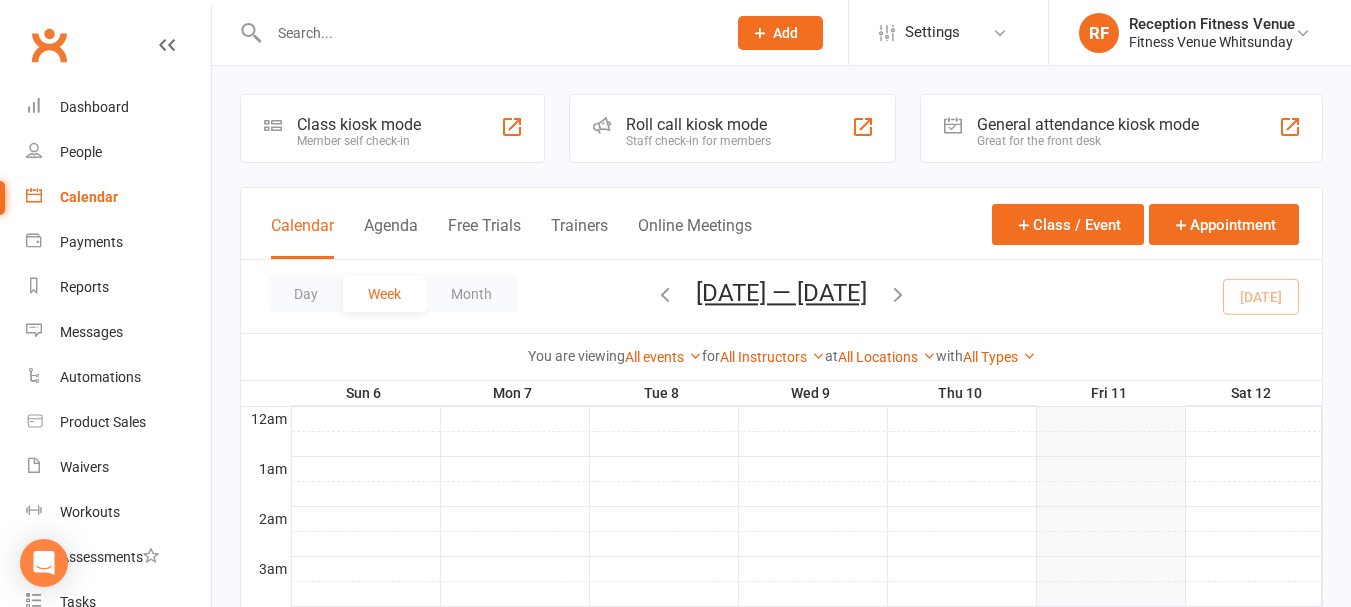 click on "General attendance kiosk mode" at bounding box center (1088, 124) 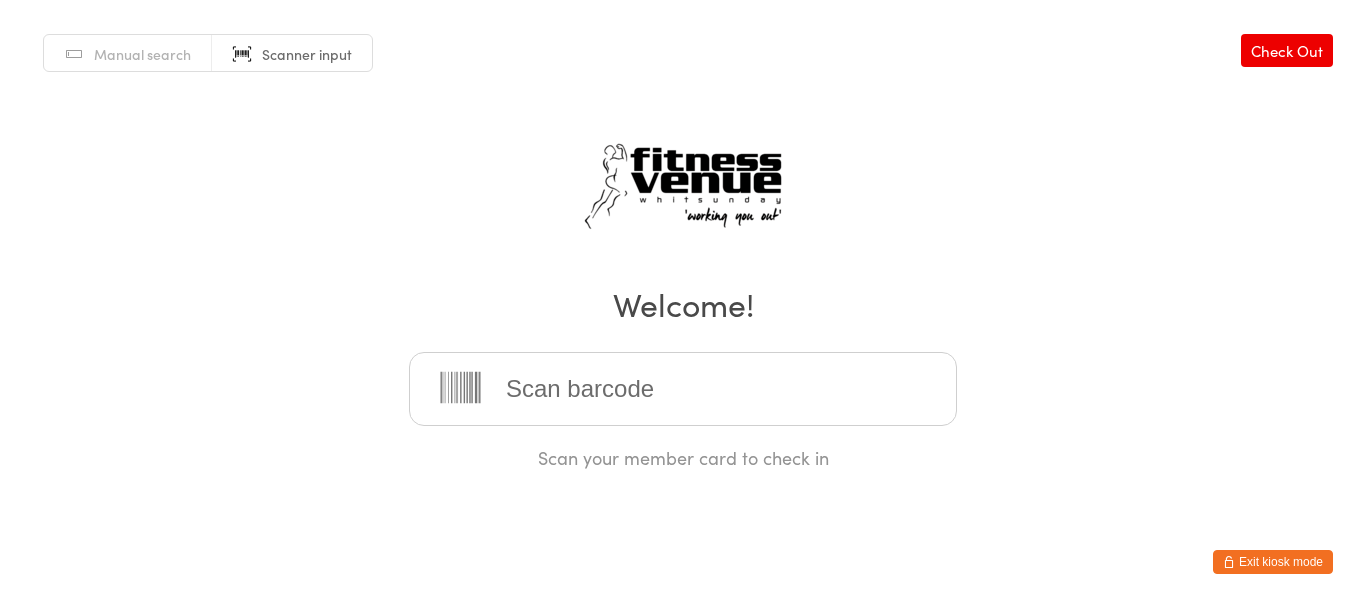 scroll, scrollTop: 0, scrollLeft: 0, axis: both 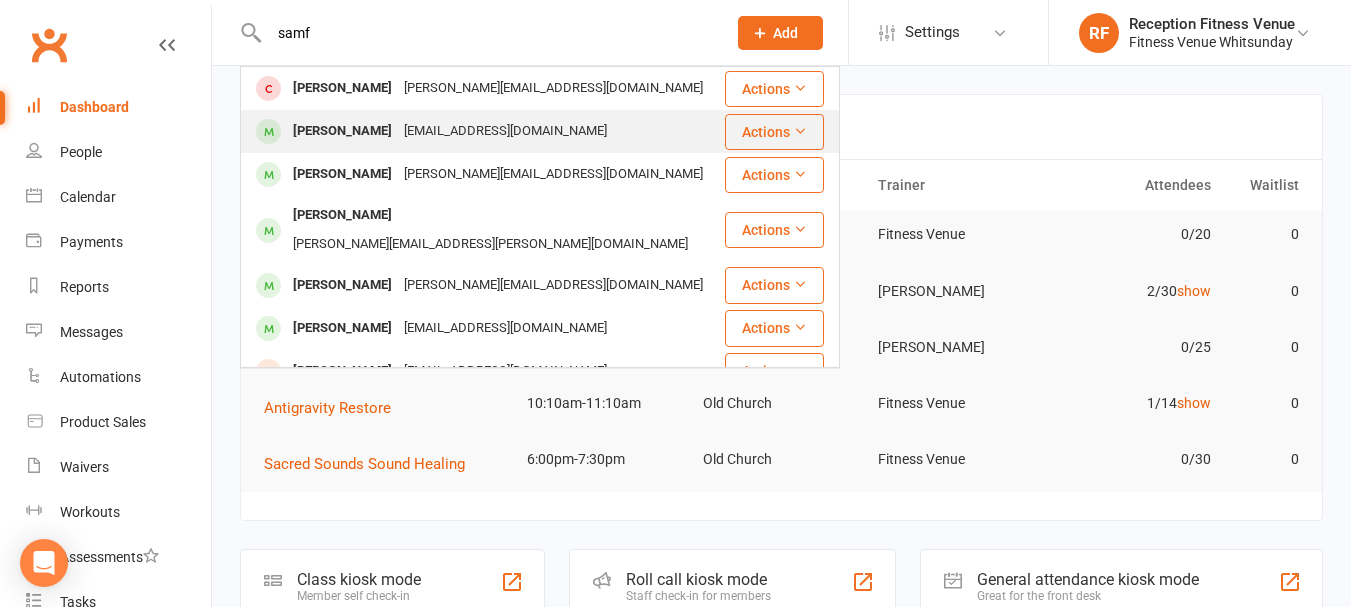 type on "samf" 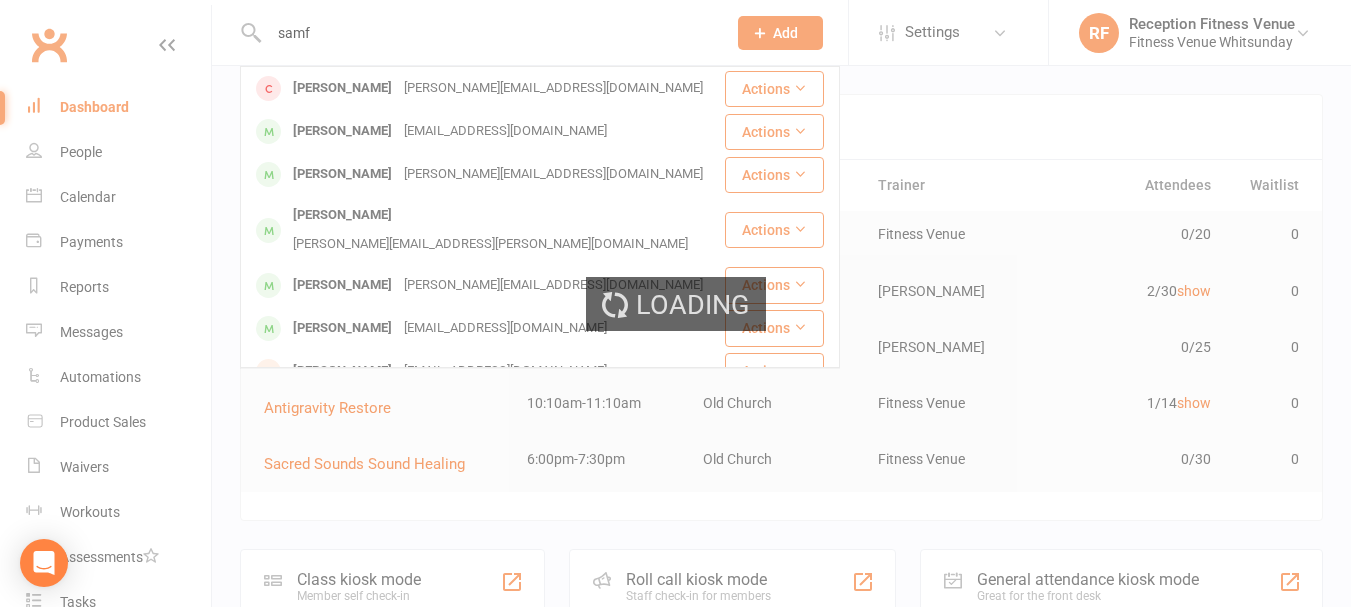 type 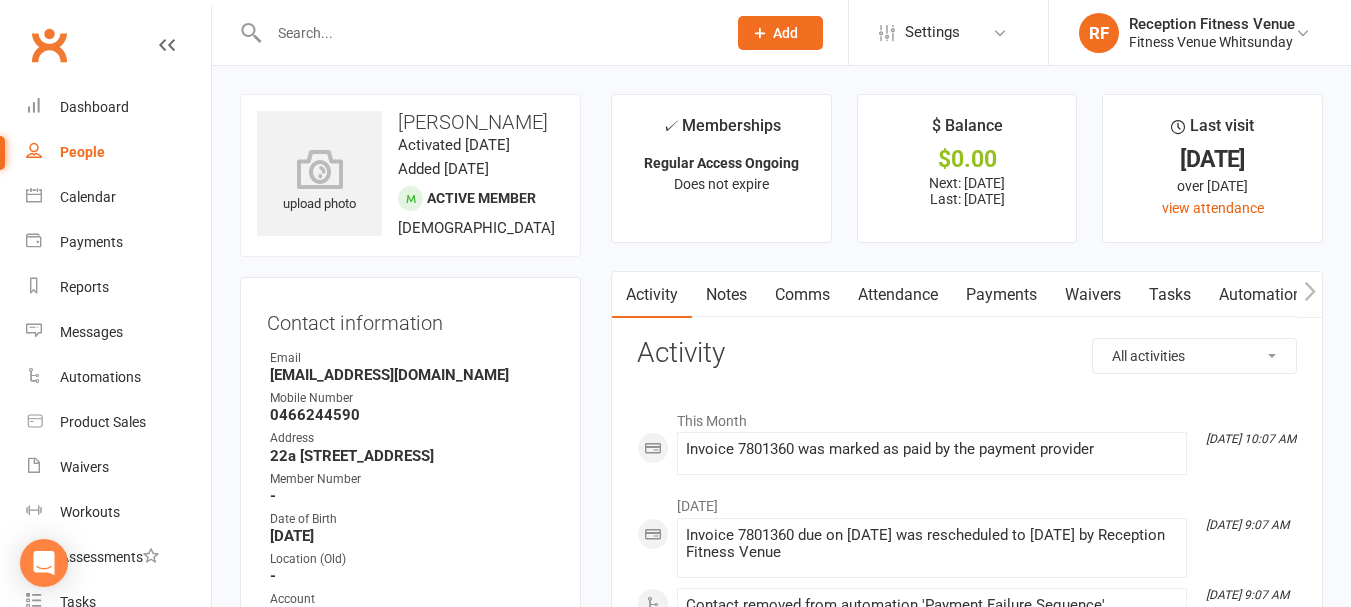 click on "Payments" at bounding box center [1001, 295] 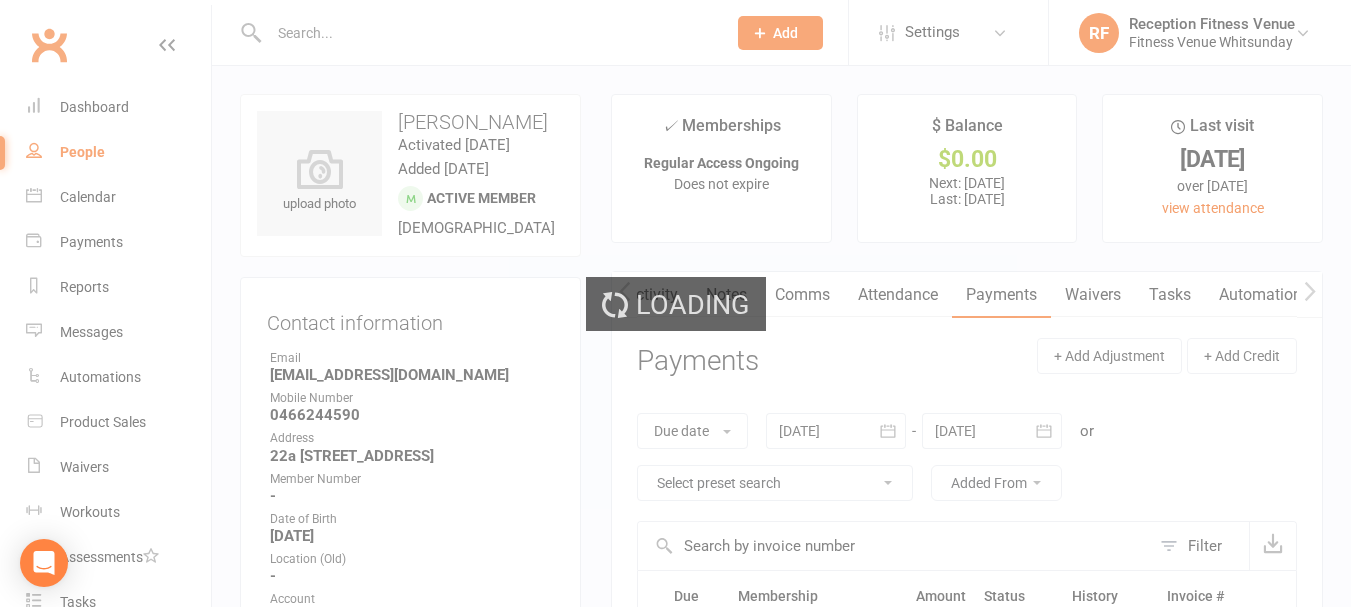 scroll, scrollTop: 0, scrollLeft: 1, axis: horizontal 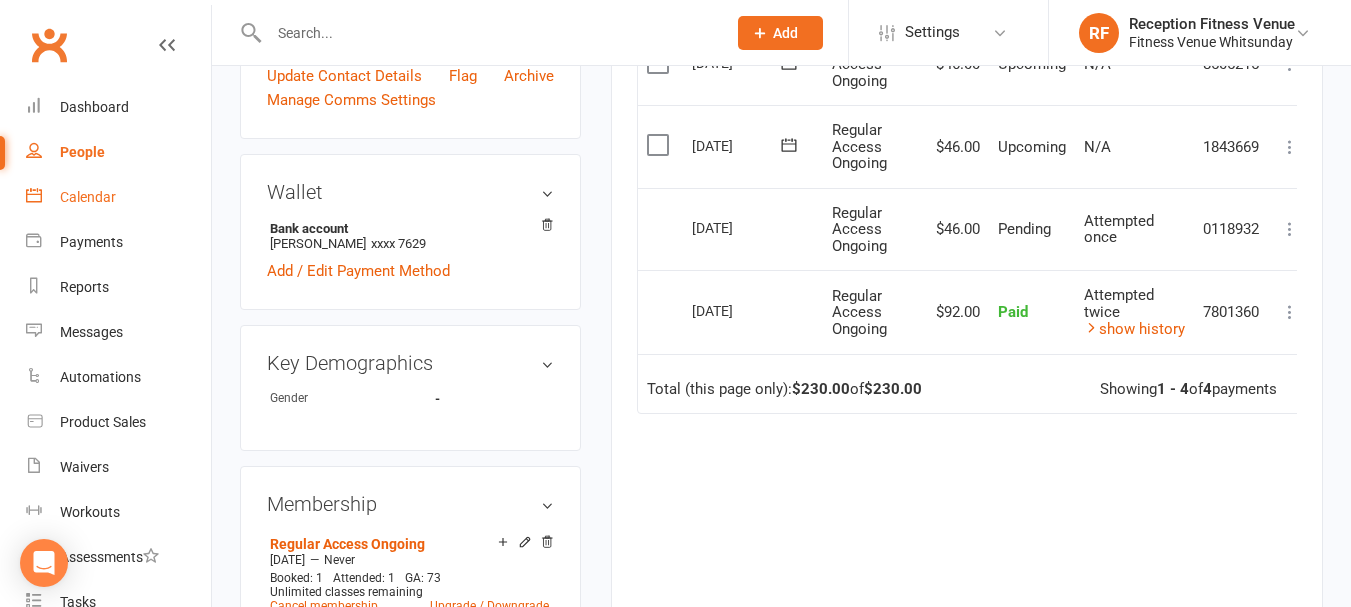 click on "Calendar" at bounding box center [88, 197] 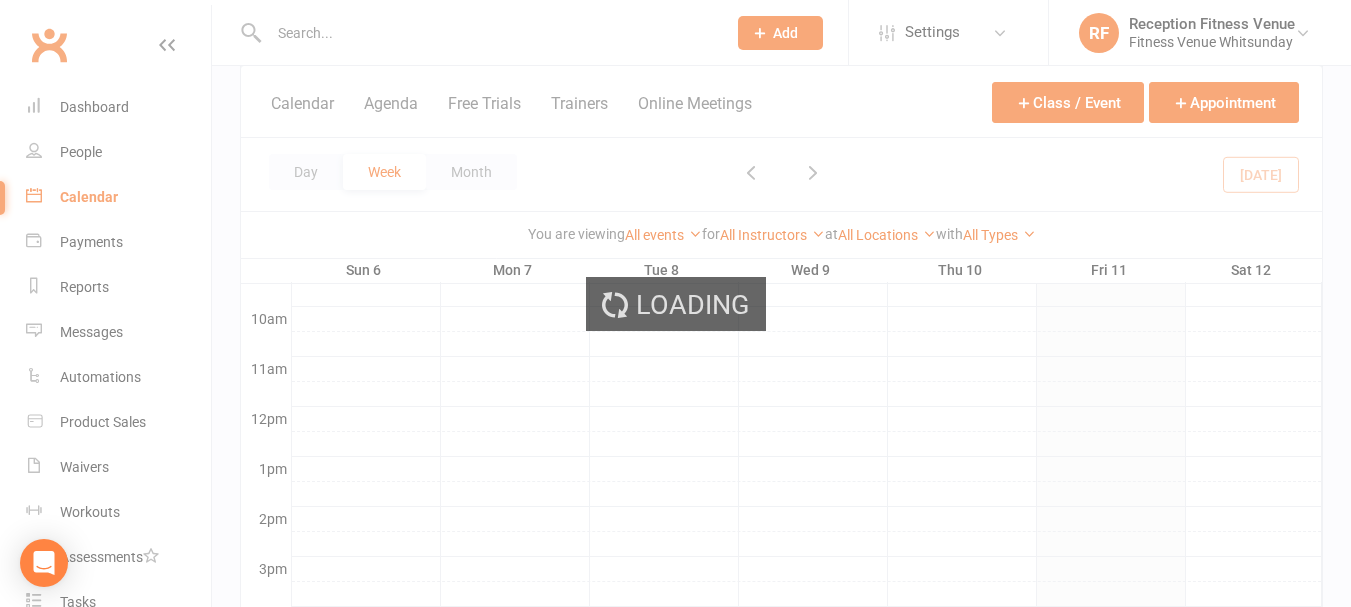 scroll, scrollTop: 0, scrollLeft: 0, axis: both 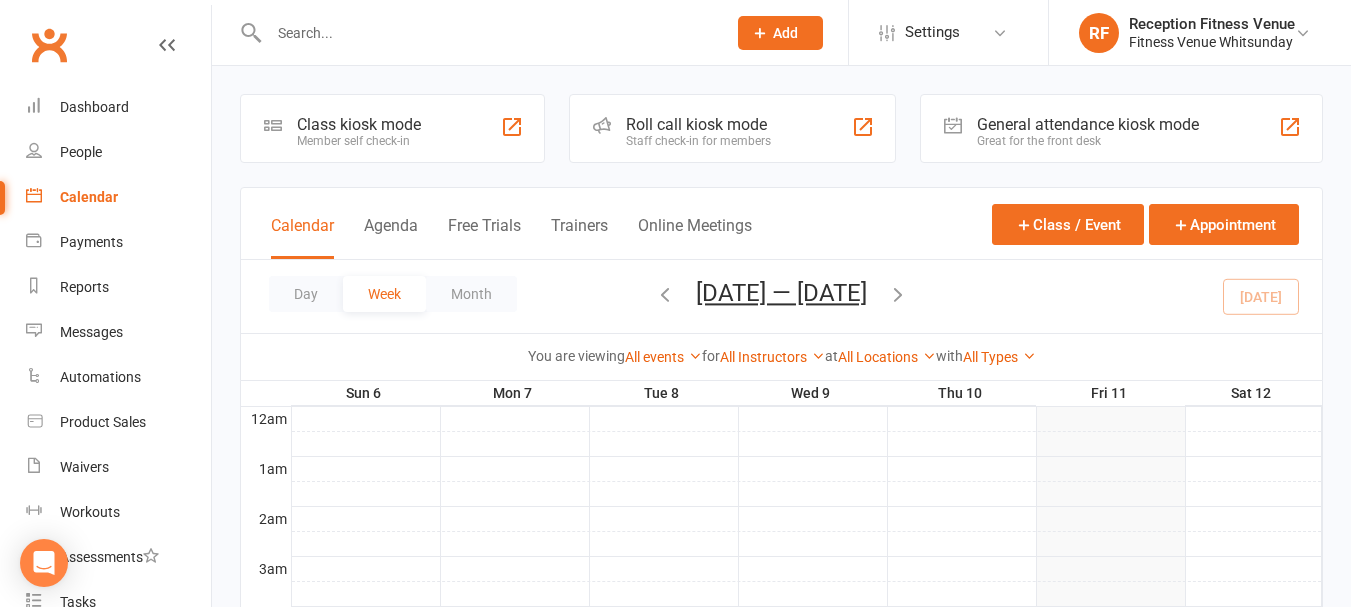 click on "General attendance kiosk mode" at bounding box center [1088, 124] 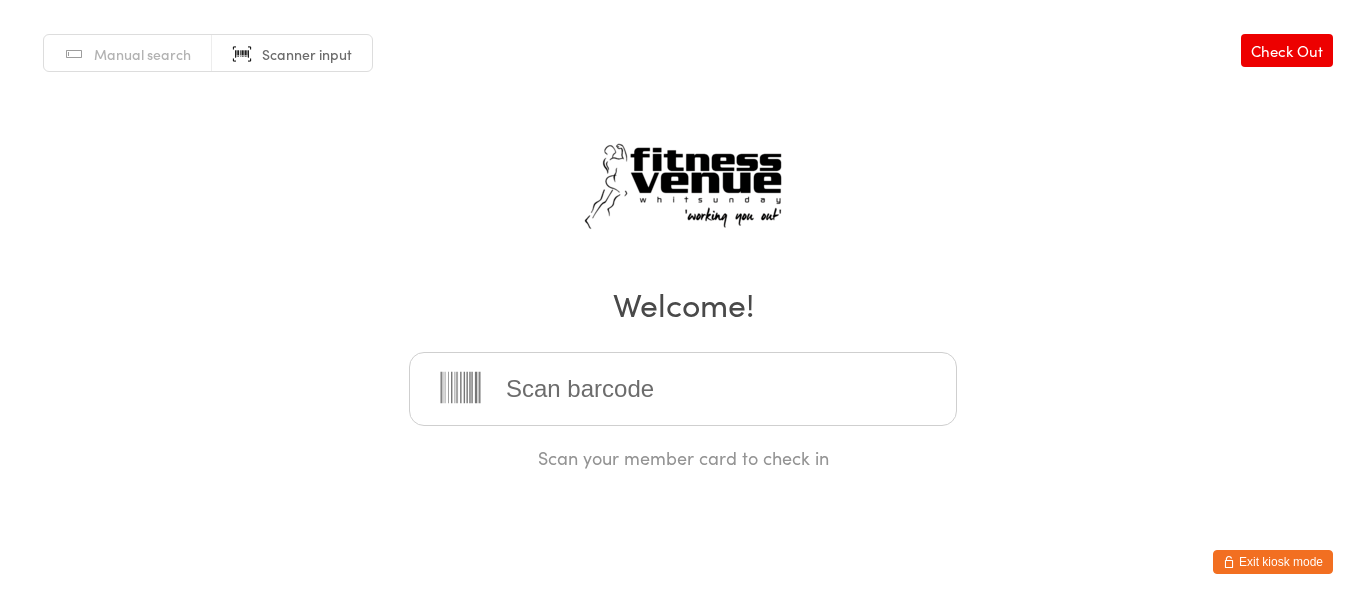 scroll, scrollTop: 0, scrollLeft: 0, axis: both 